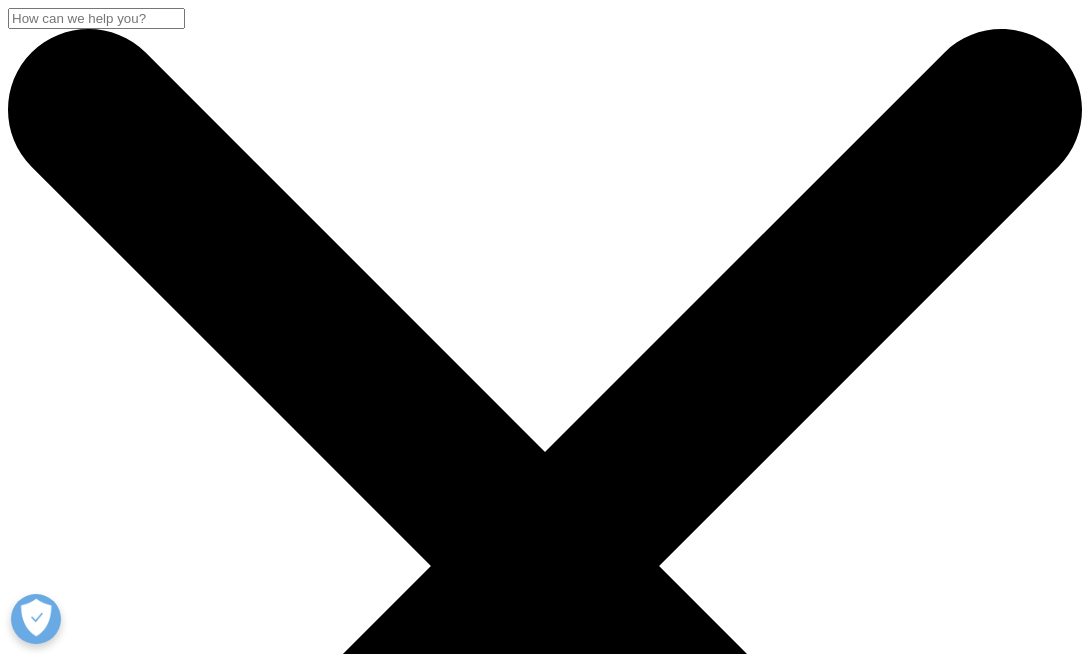 scroll, scrollTop: 2660, scrollLeft: 0, axis: vertical 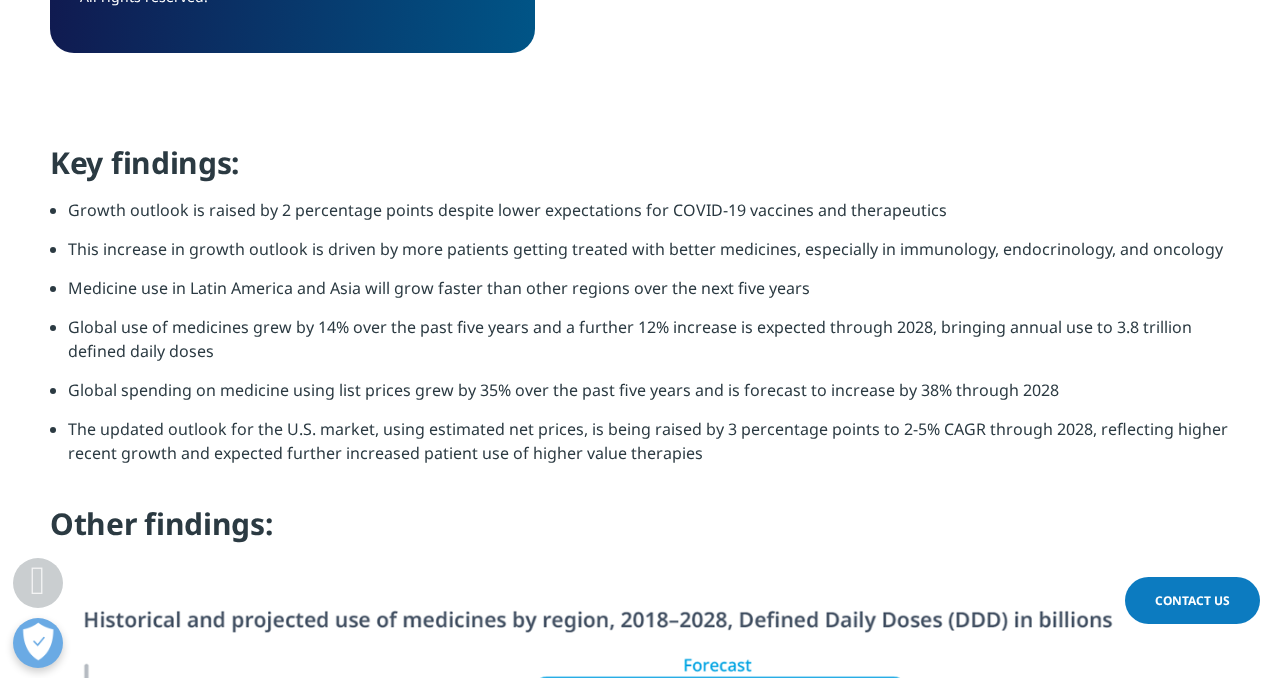 click on "Global spending on medicine using list prices grew by 35% over the past five years and is forecast to increase by 38% through 2028" at bounding box center (649, 397) 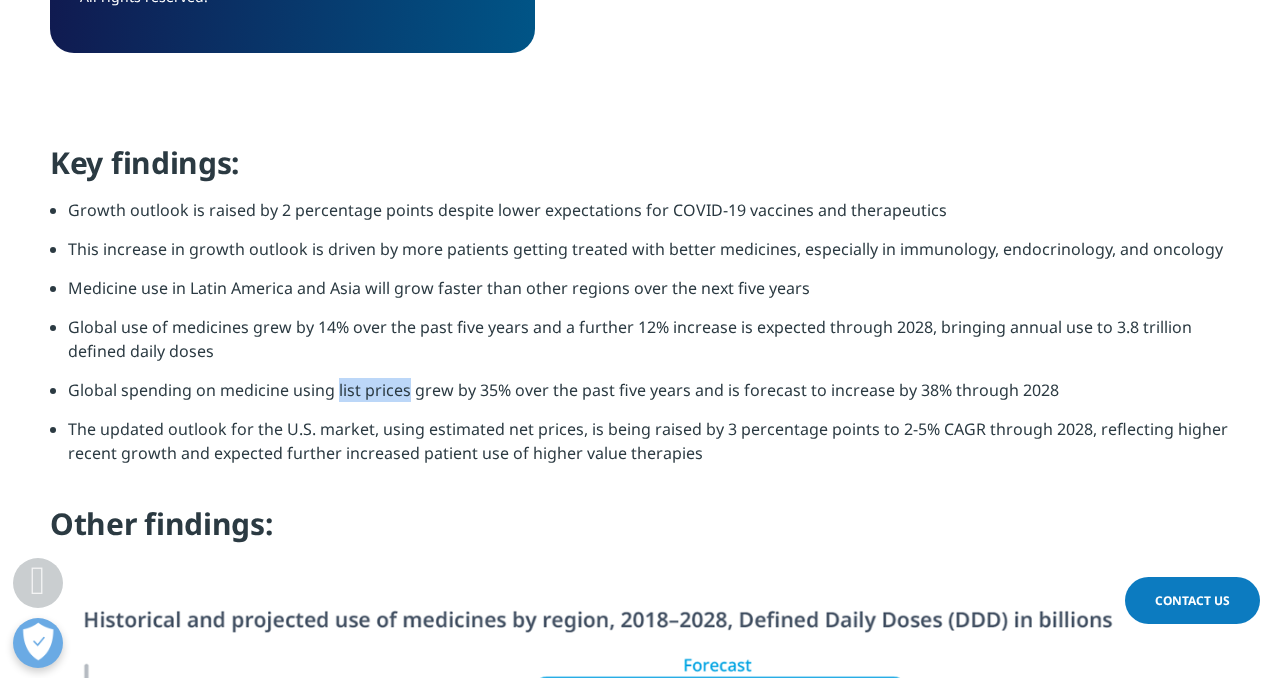 drag, startPoint x: 343, startPoint y: 379, endPoint x: 390, endPoint y: 382, distance: 47.095646 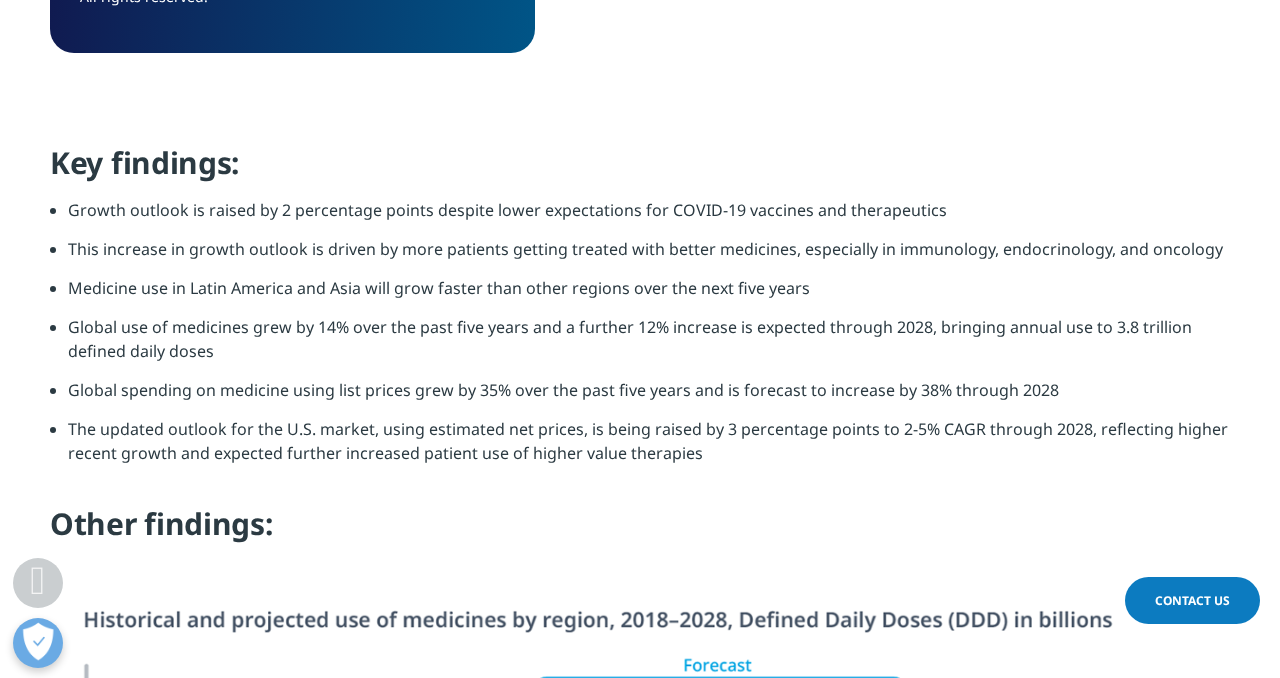 click on "Global spending on medicine using list prices grew by 35% over the past five years and is forecast to increase by 38% through 2028" at bounding box center [649, 397] 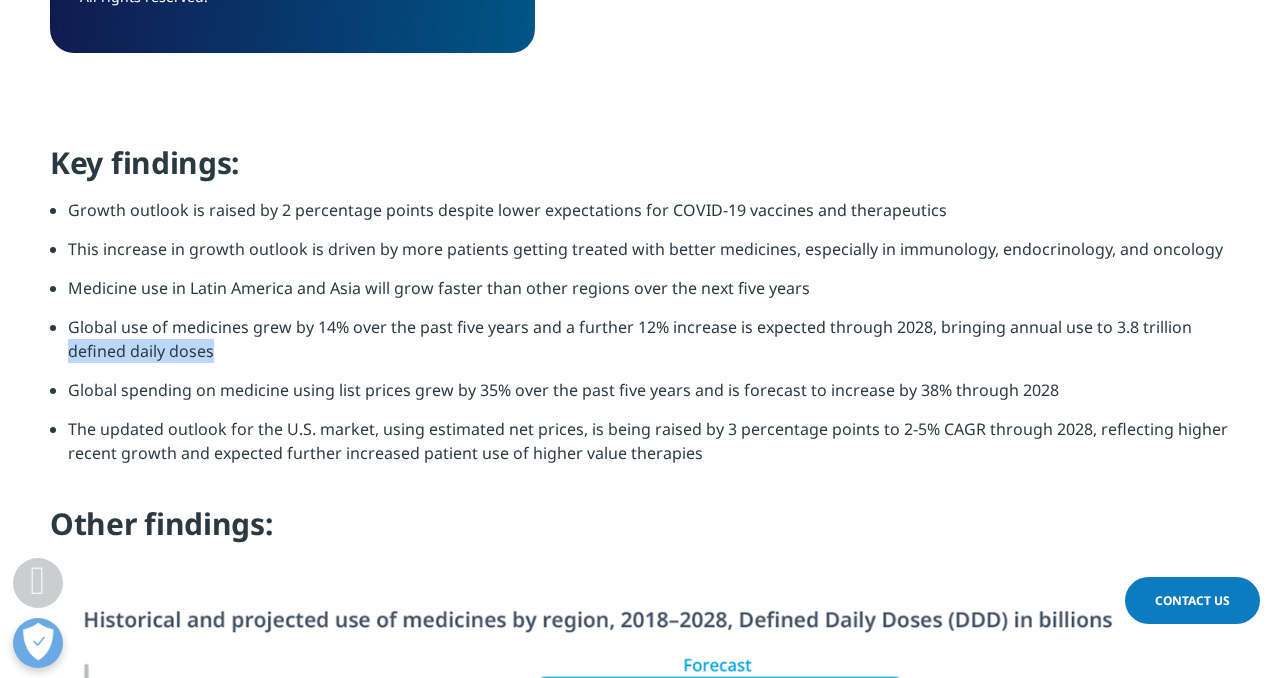 drag, startPoint x: 103, startPoint y: 353, endPoint x: 181, endPoint y: 354, distance: 78.00641 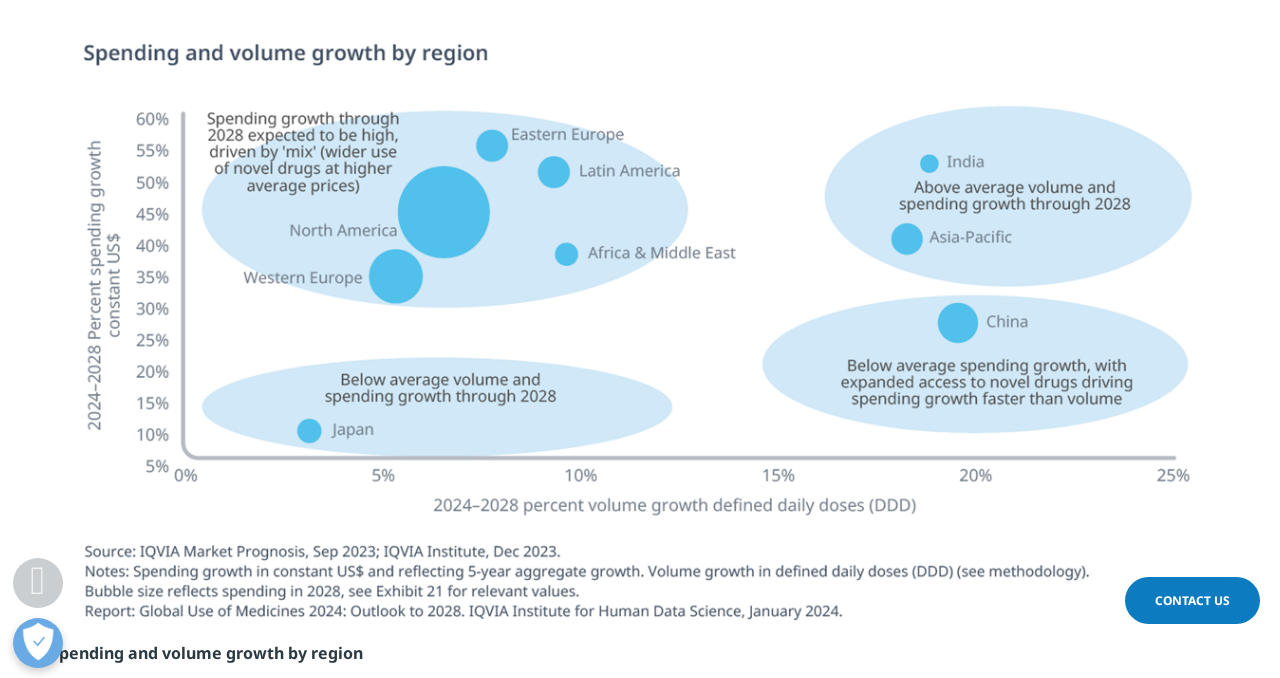 scroll, scrollTop: 5224, scrollLeft: 0, axis: vertical 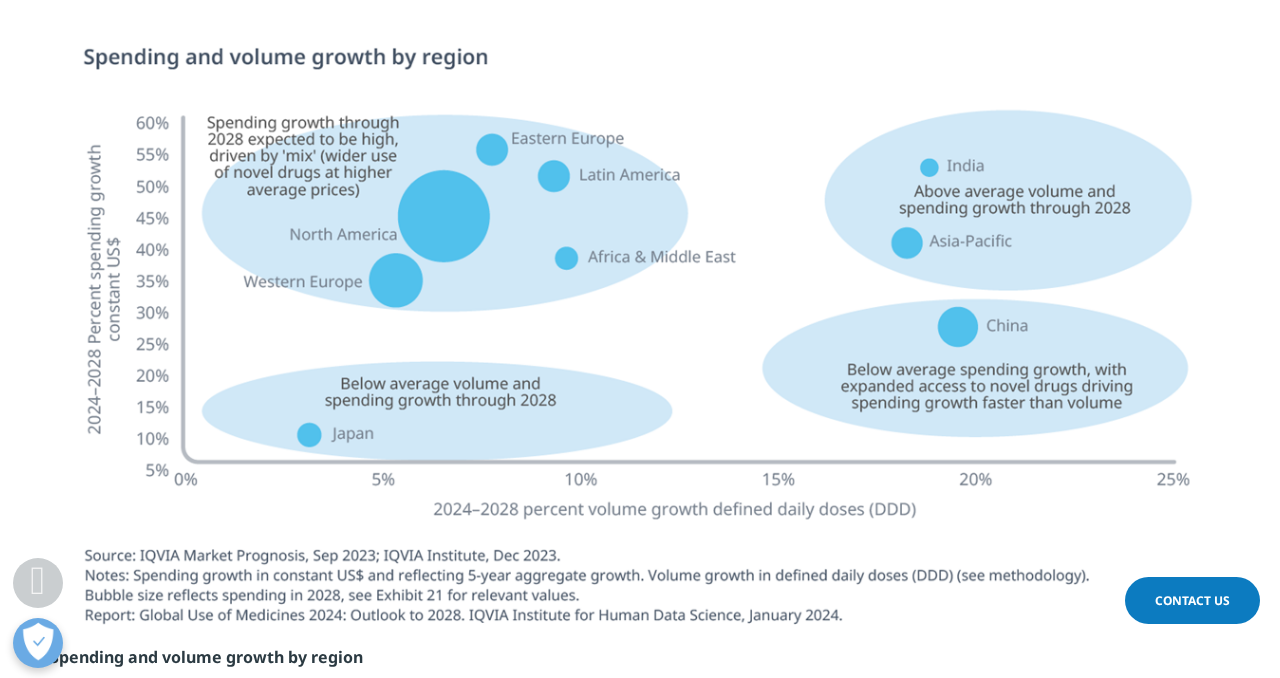 click at bounding box center [640, 343] 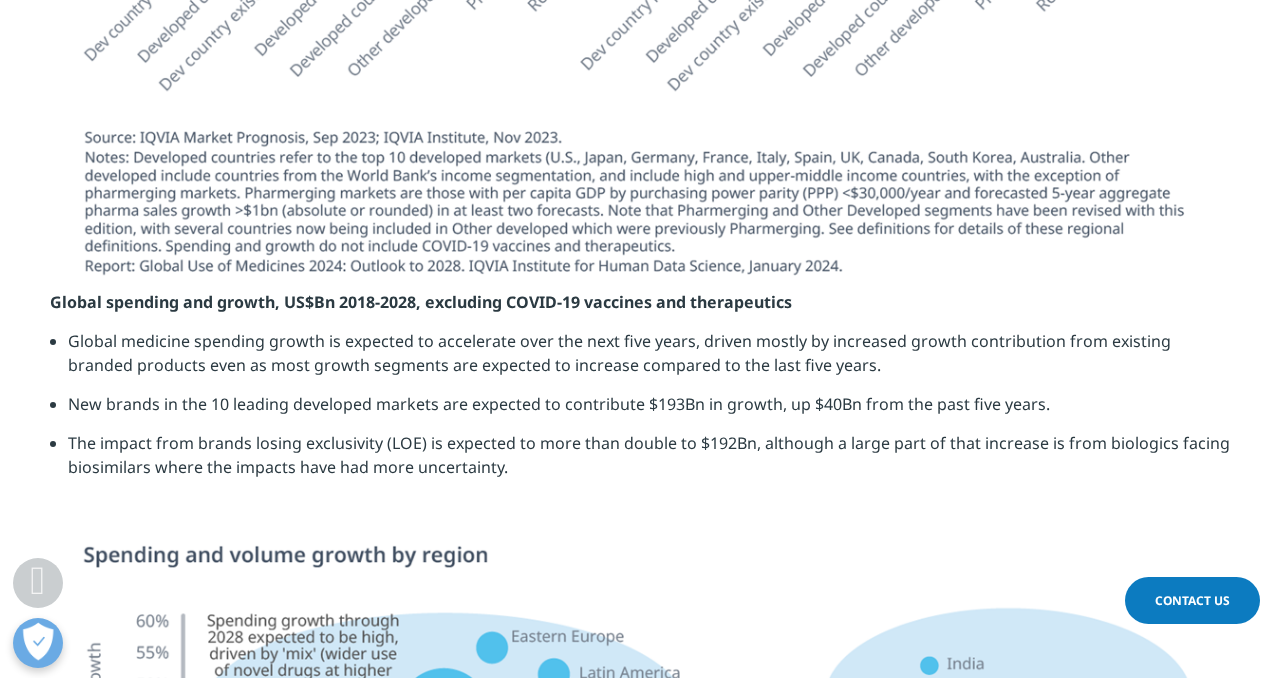 scroll, scrollTop: 4719, scrollLeft: 0, axis: vertical 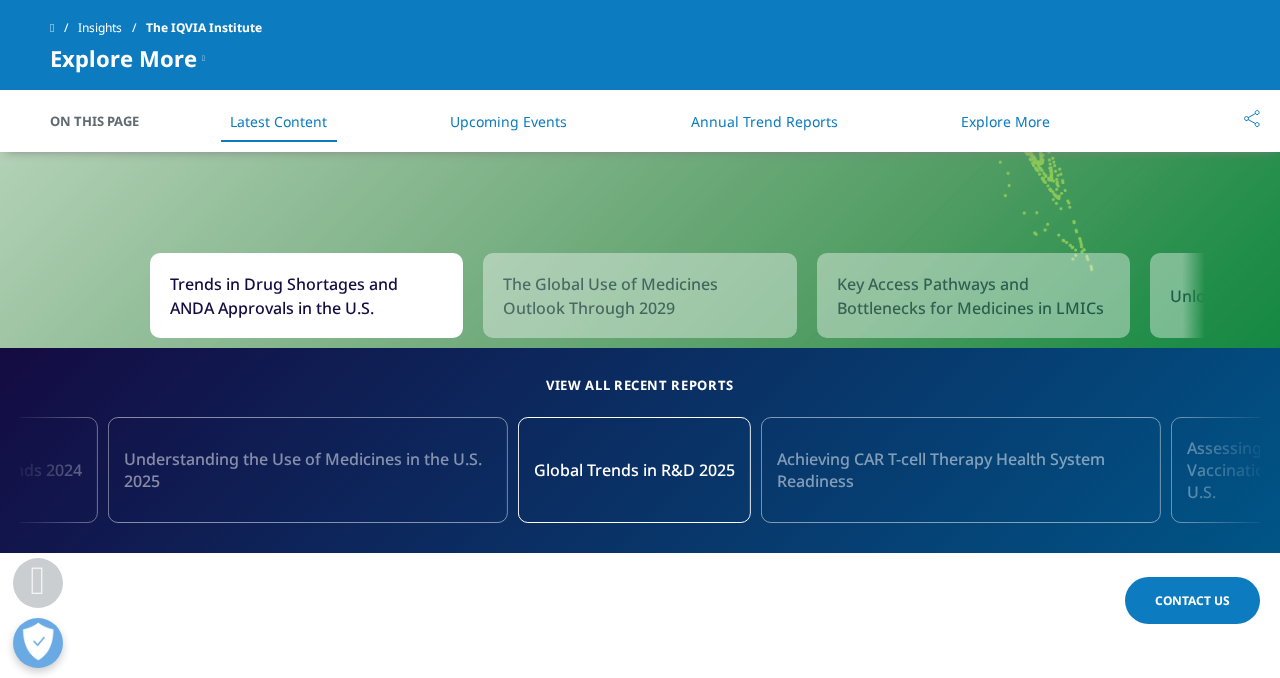 click on "View all recent reports" at bounding box center (640, 385) 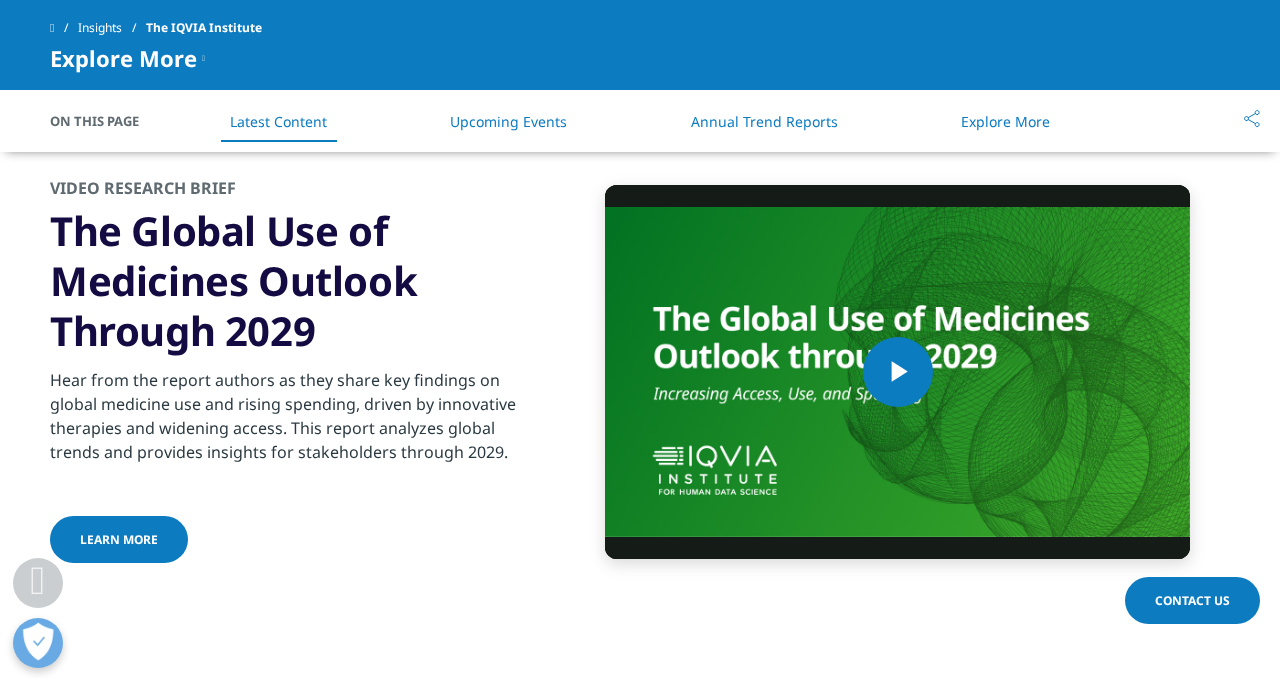 scroll, scrollTop: 3532, scrollLeft: 0, axis: vertical 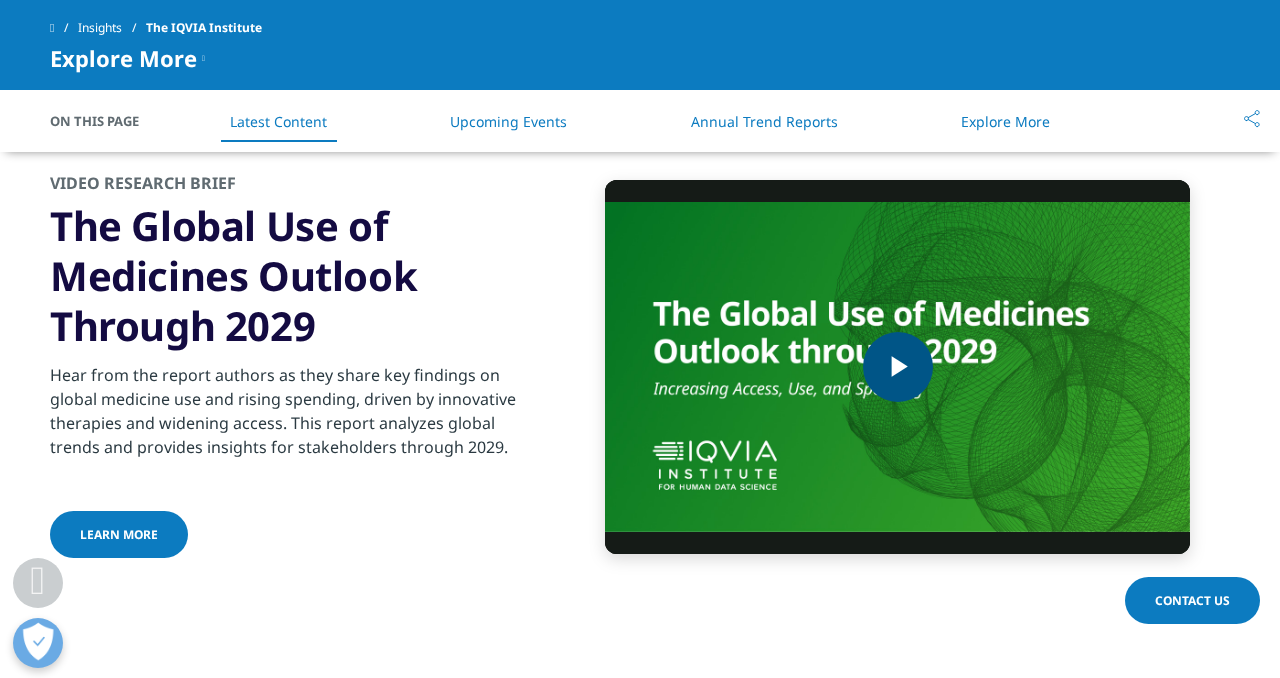 click at bounding box center [898, 367] 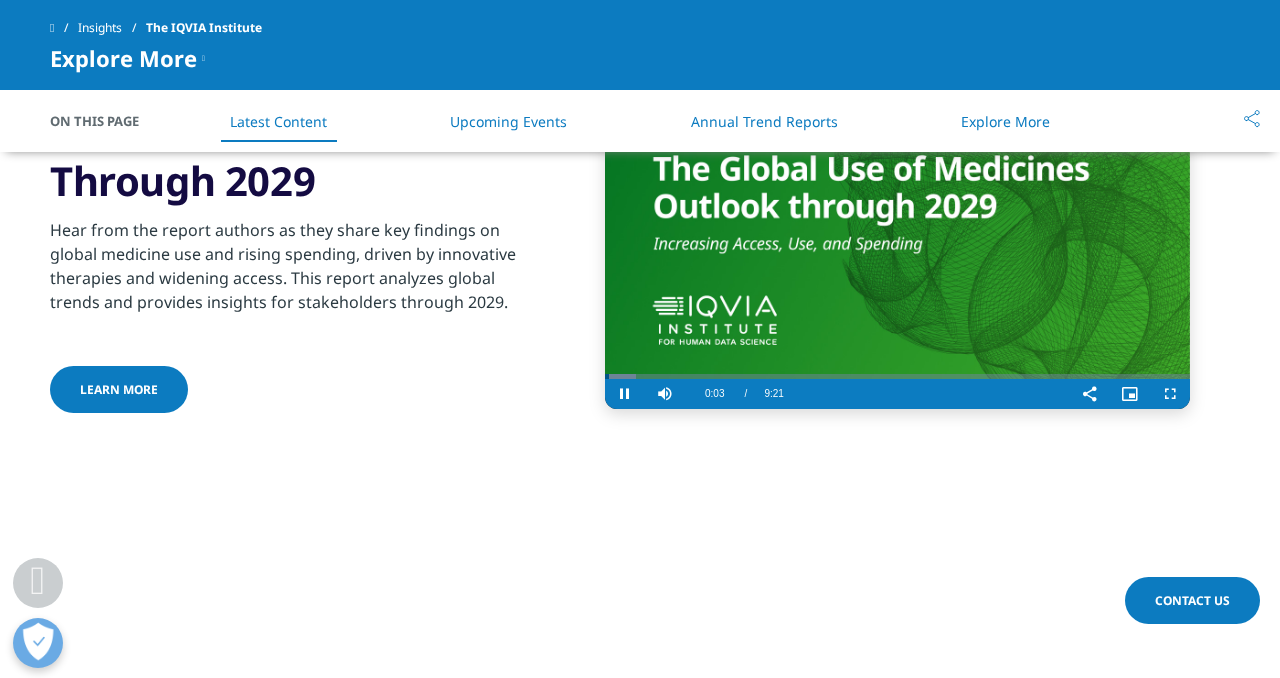 scroll, scrollTop: 3662, scrollLeft: 0, axis: vertical 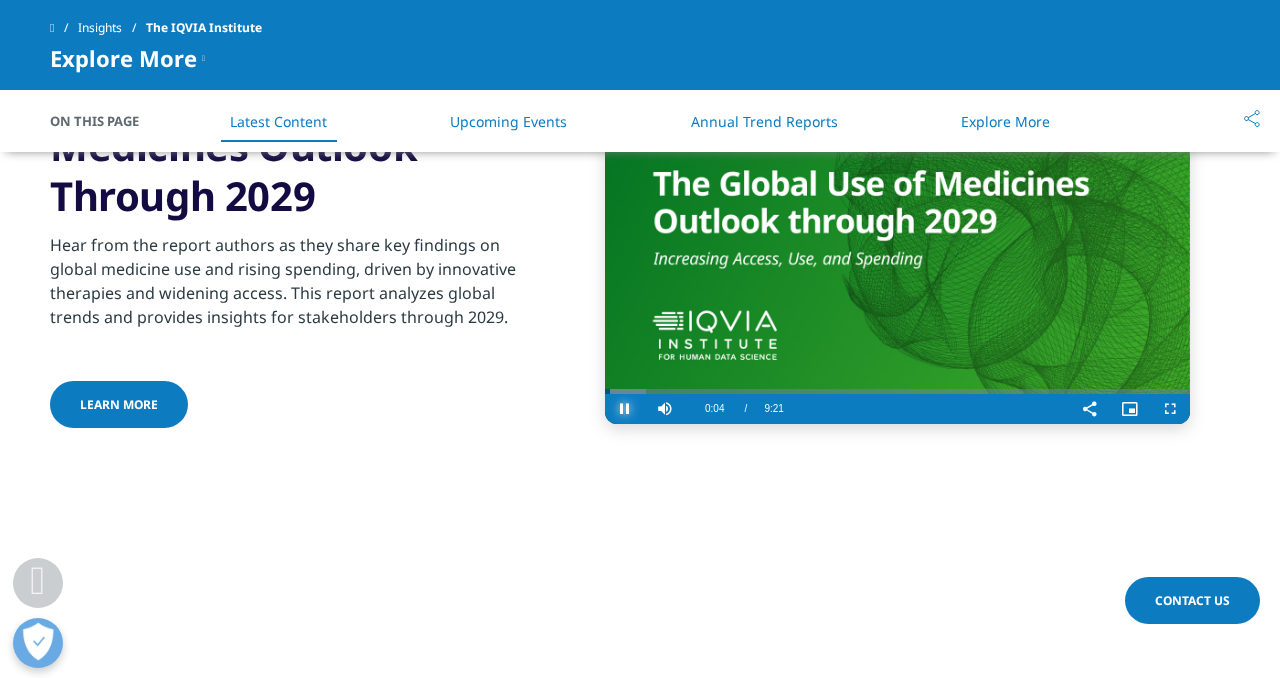 click at bounding box center (625, 409) 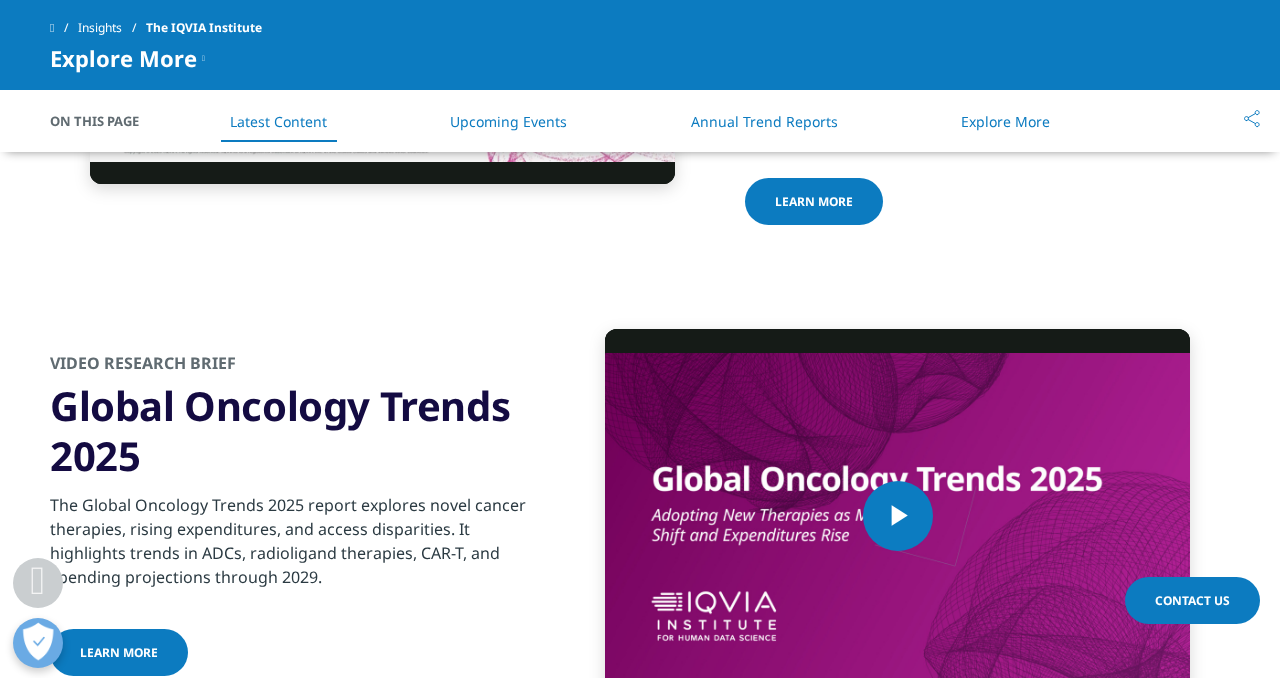 scroll, scrollTop: 4428, scrollLeft: 0, axis: vertical 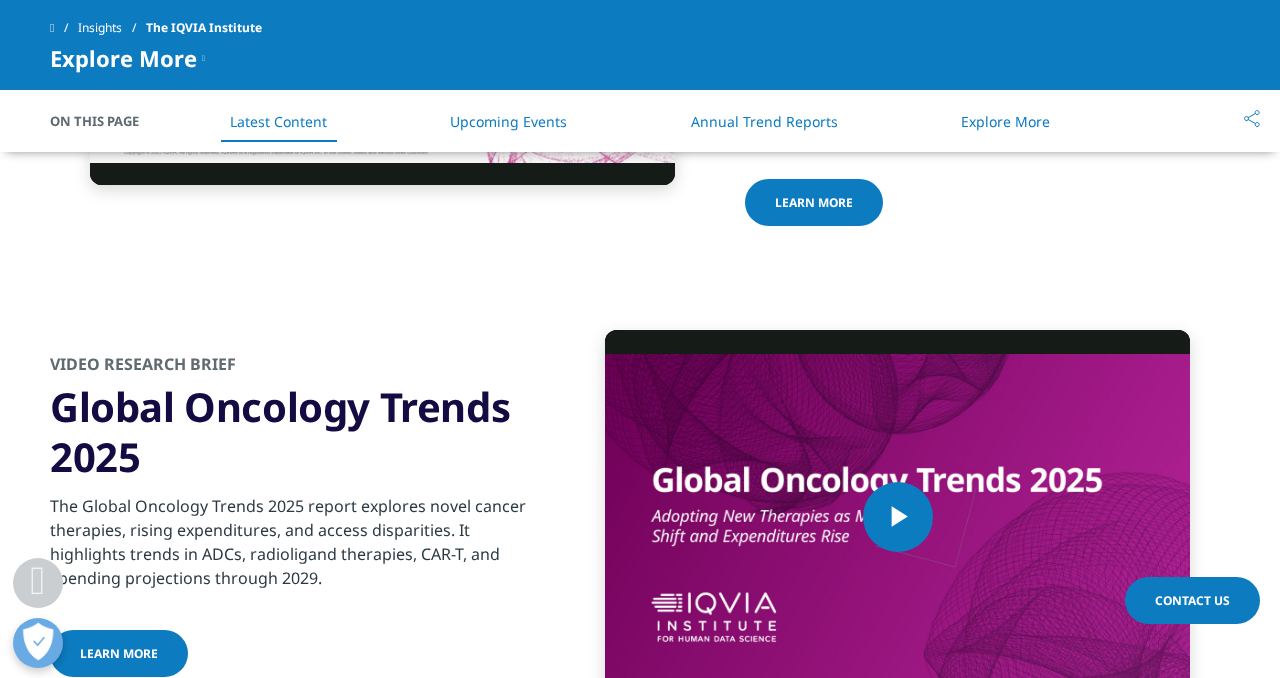 click on "Annual Trend Reports" at bounding box center (764, 121) 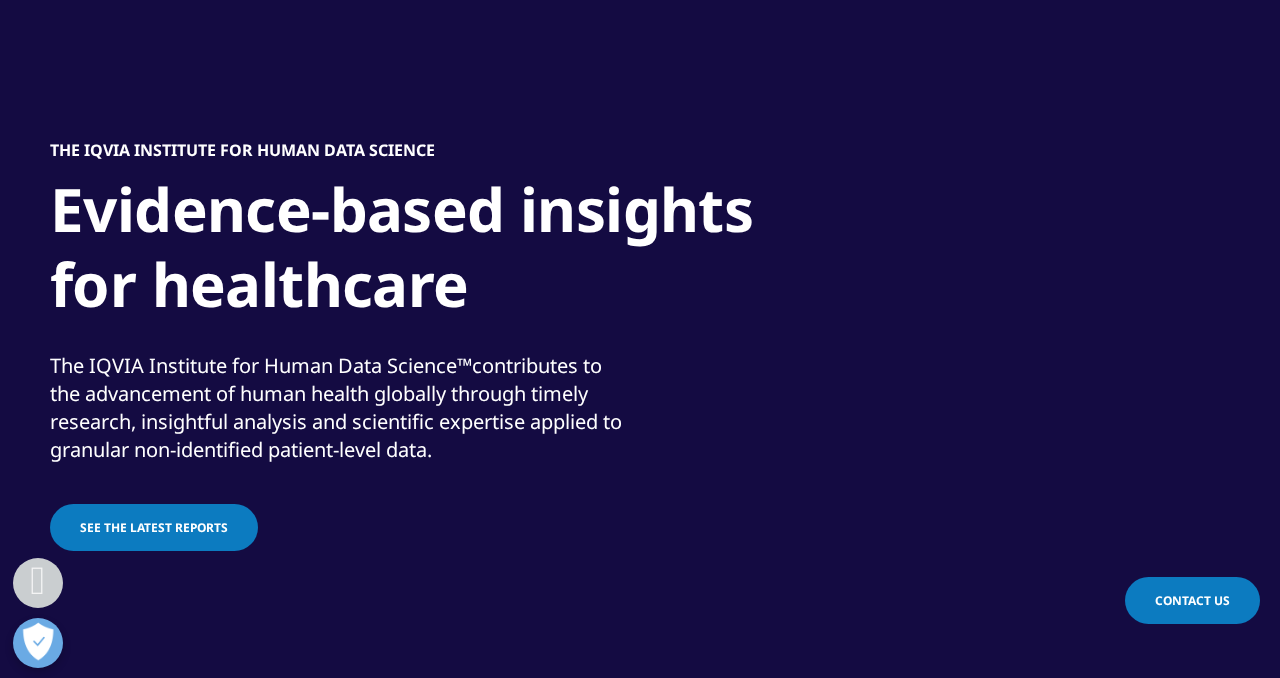 scroll, scrollTop: 0, scrollLeft: 0, axis: both 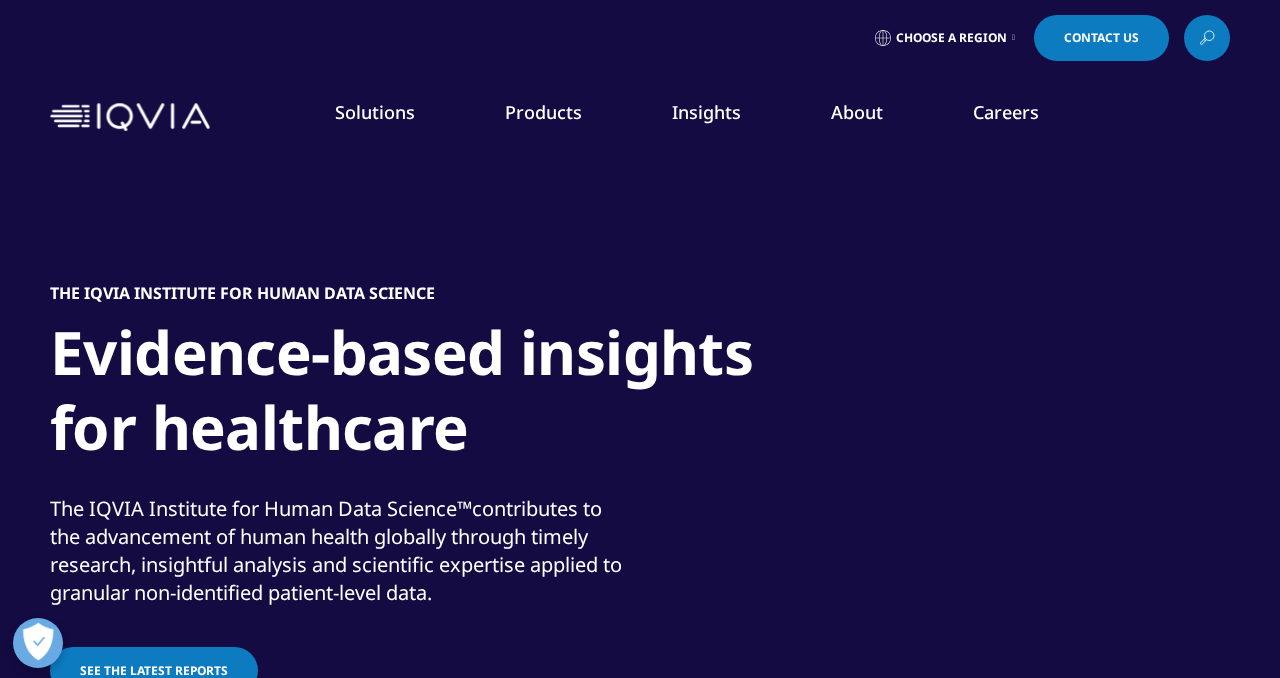 click 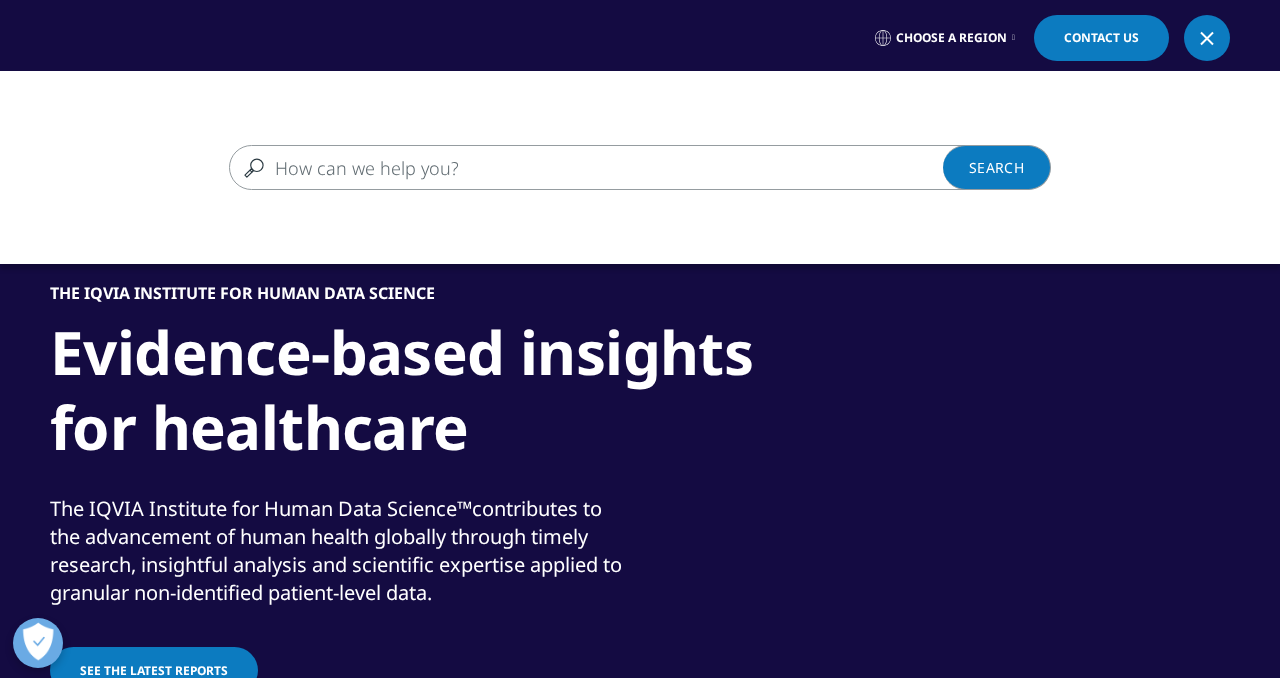 click at bounding box center (611, 167) 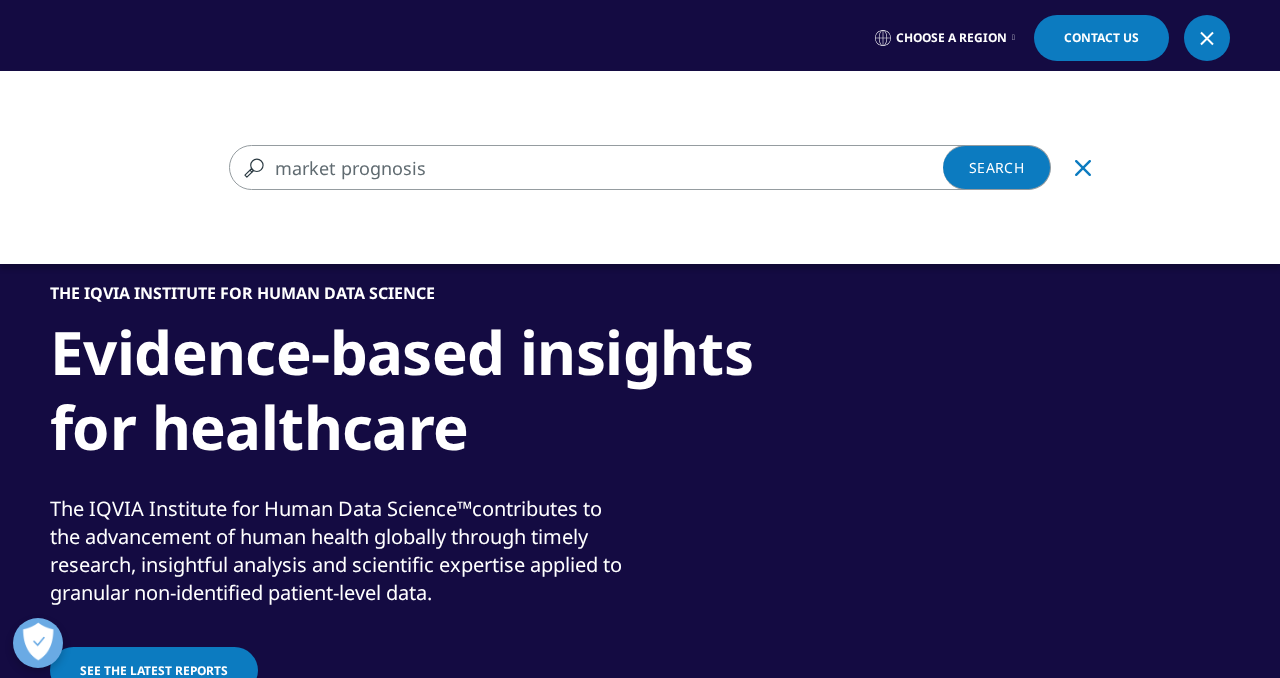 type on "market prognosis" 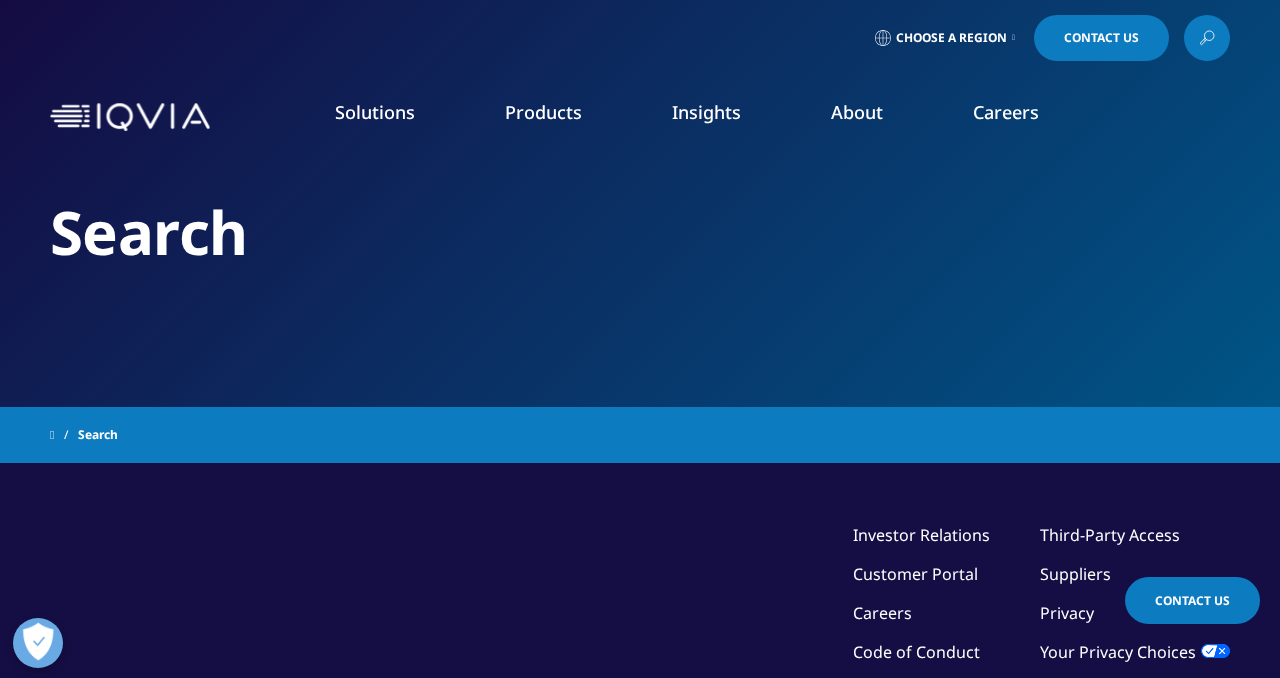 scroll, scrollTop: 0, scrollLeft: 0, axis: both 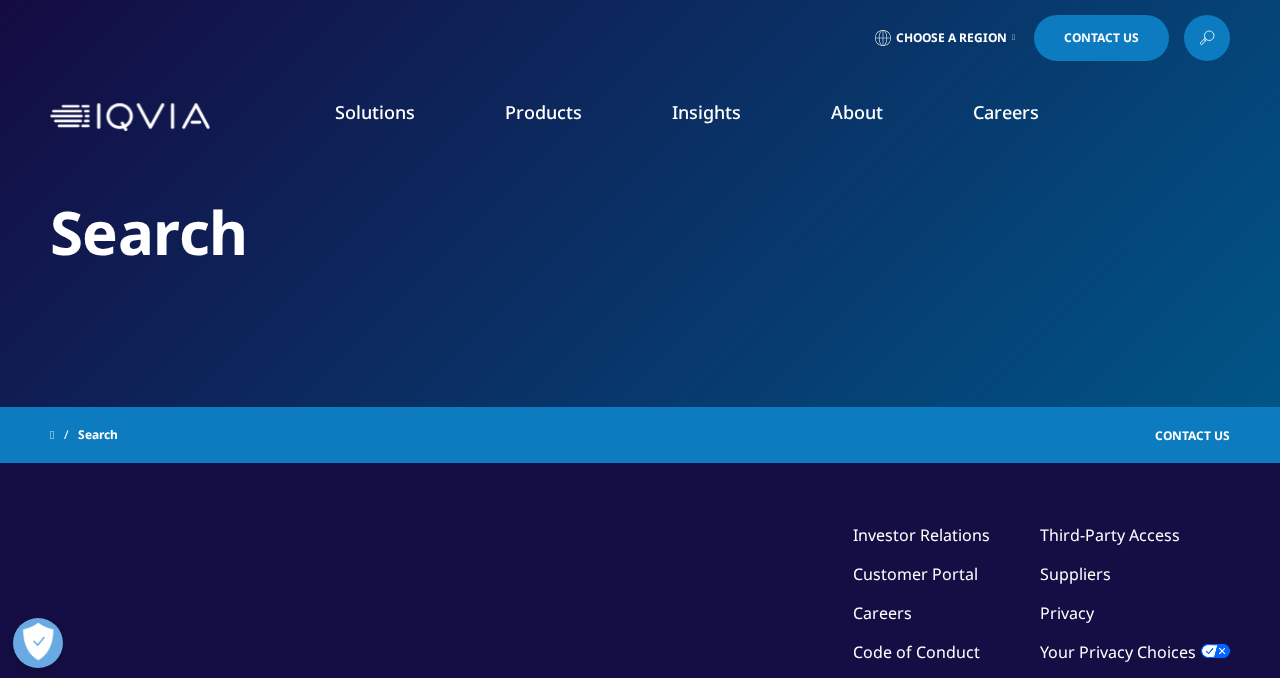 type on "market prognosis" 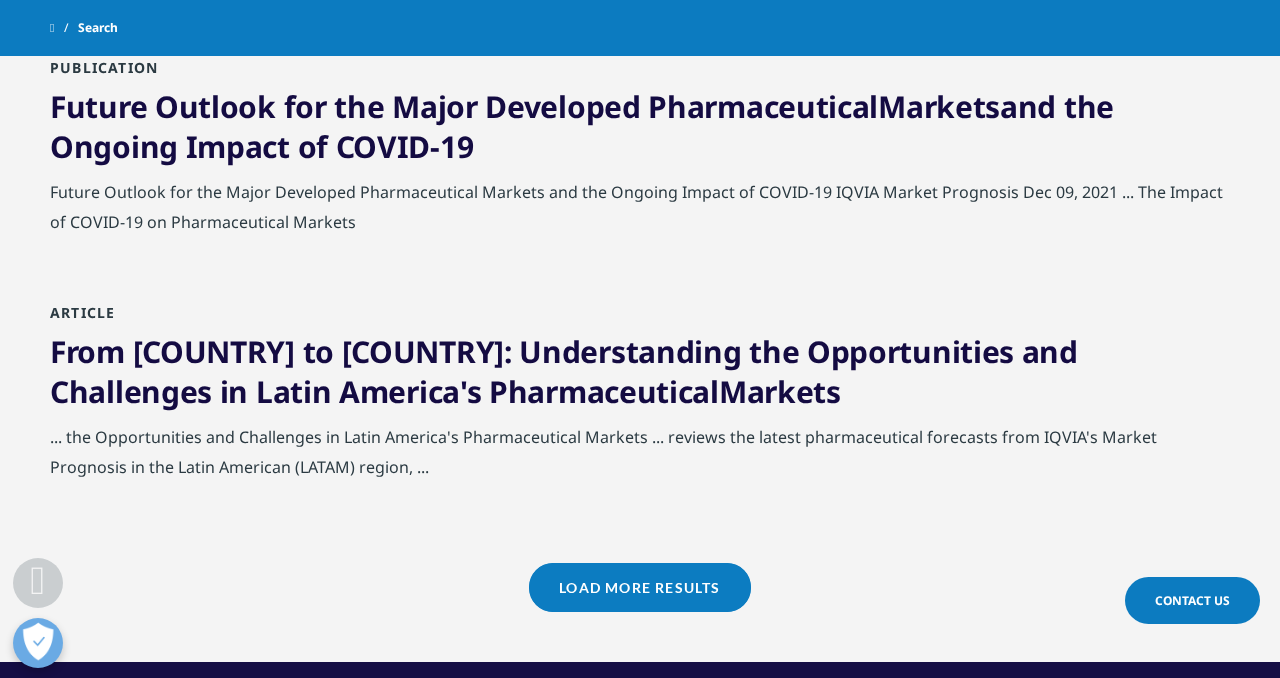 scroll, scrollTop: 2224, scrollLeft: 0, axis: vertical 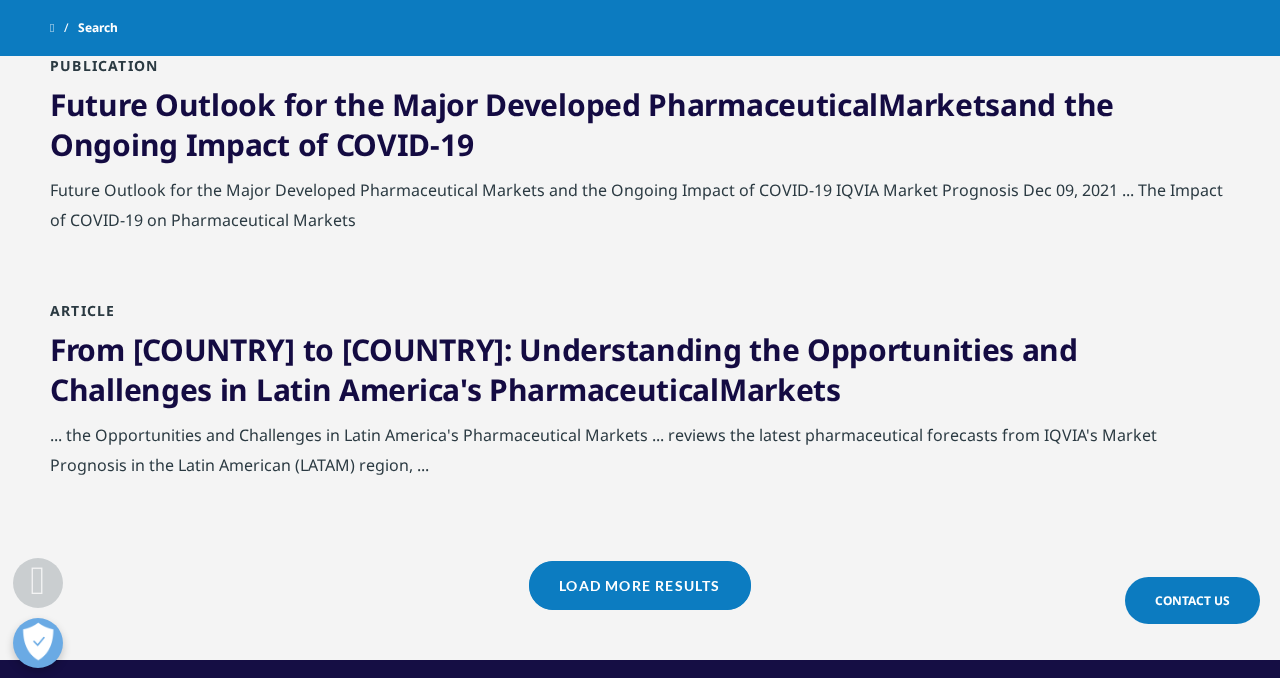 click on "Load More Results" at bounding box center (639, 585) 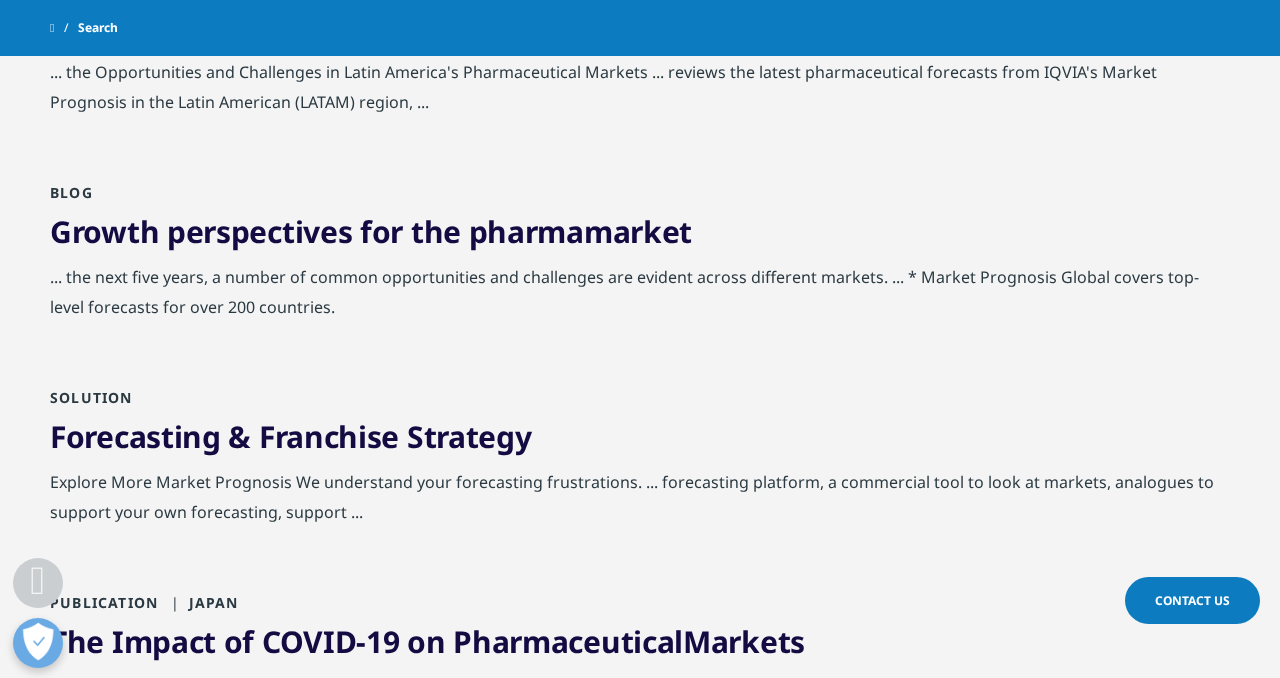 scroll, scrollTop: 2589, scrollLeft: 0, axis: vertical 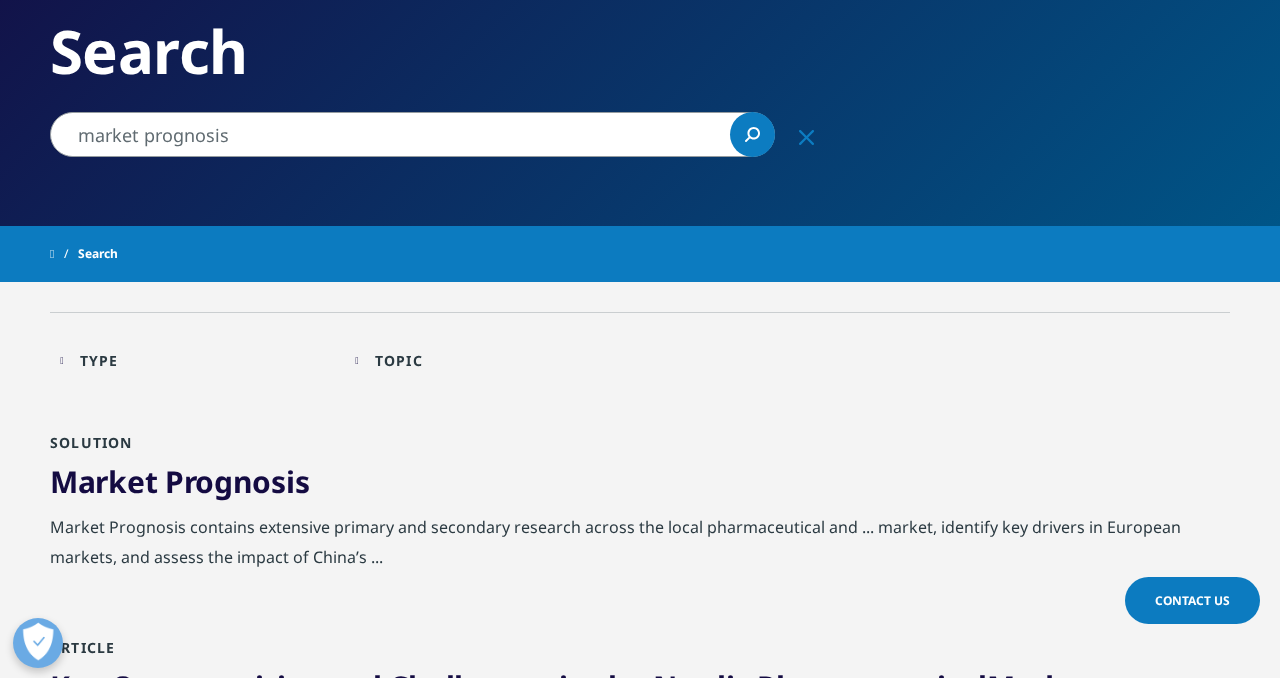 click on "Topic Loading Clear Or/And Operator" at bounding box center [492, 360] 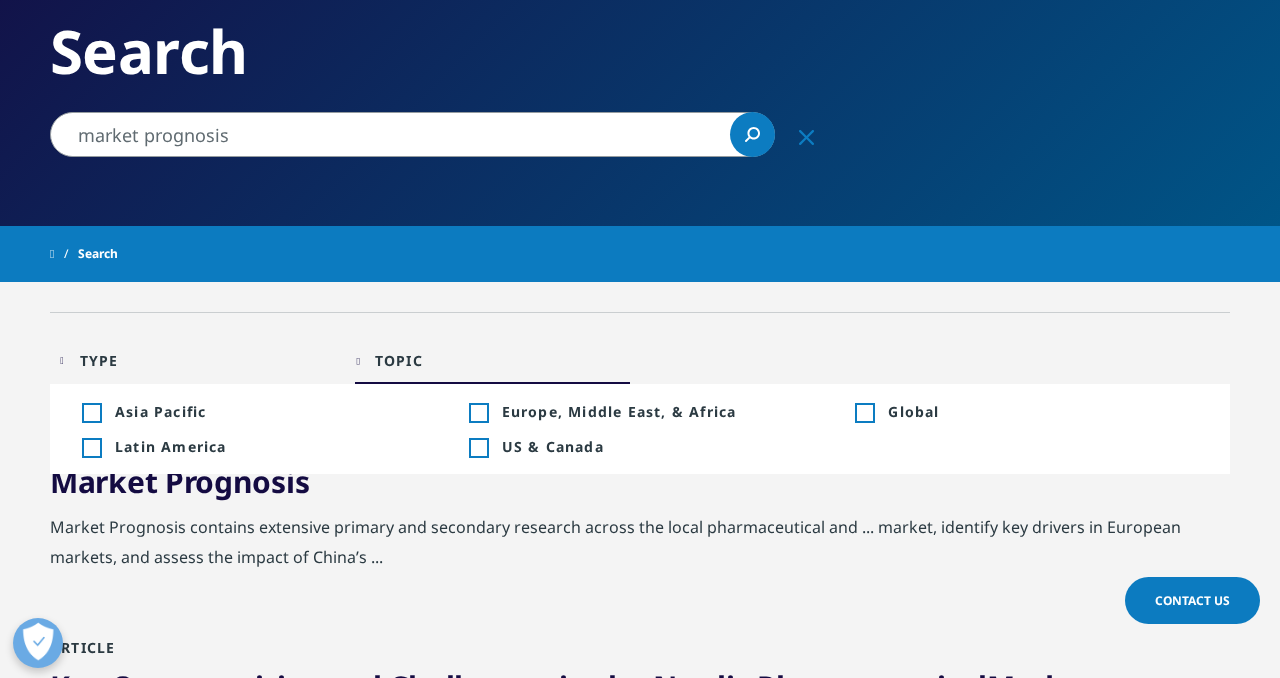 click on "Toggle" at bounding box center (864, 413) 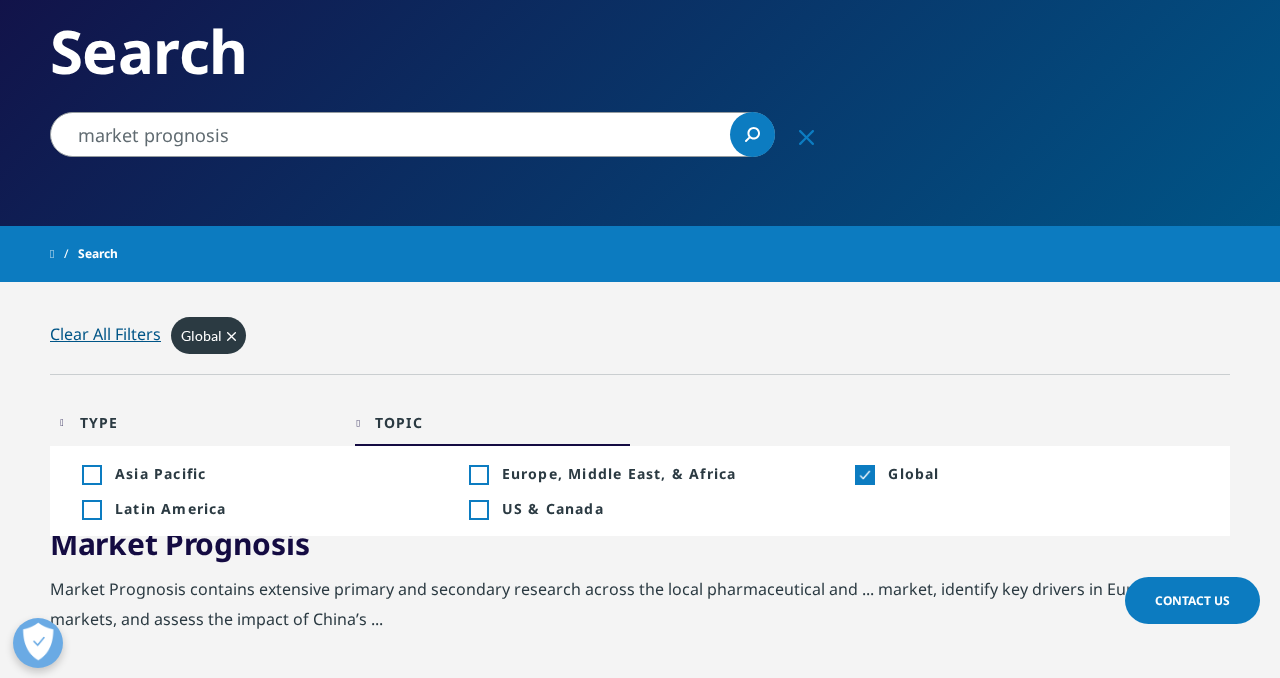 click on "Market Prognosis contains extensive primary and secondary research across the local pharmaceutical and ... market, identify key drivers in European markets, and assess the impact of China’s ..." at bounding box center (640, 609) 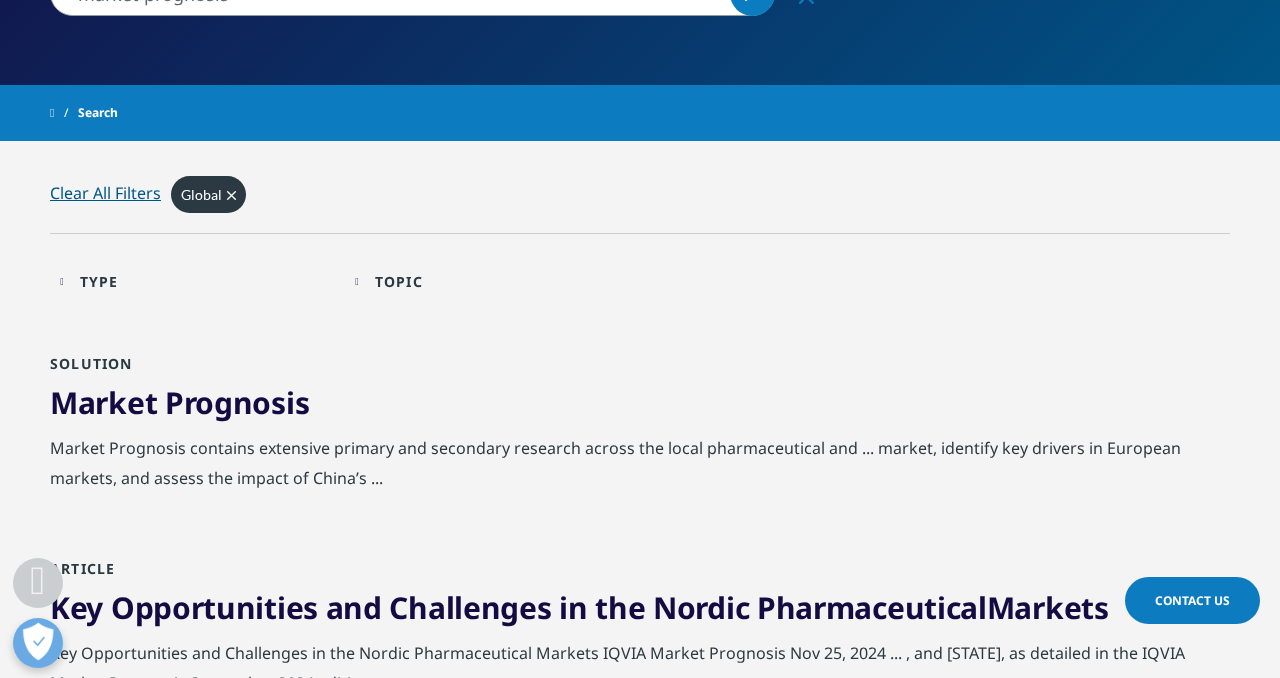 scroll, scrollTop: 364, scrollLeft: 0, axis: vertical 